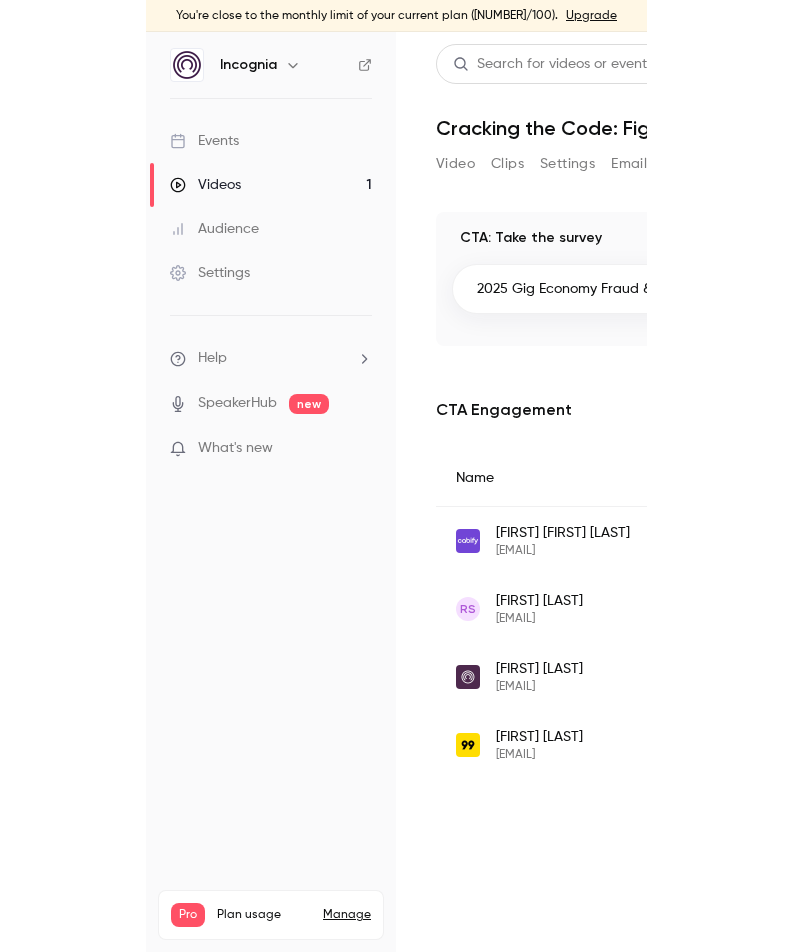 scroll, scrollTop: 0, scrollLeft: 0, axis: both 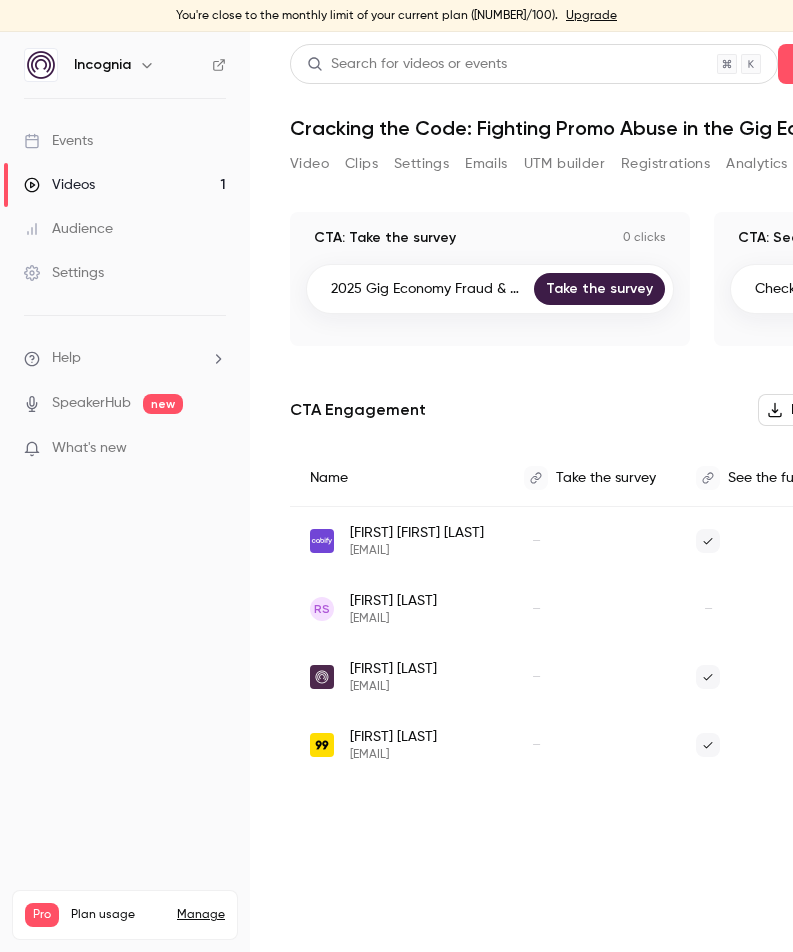 click on "Registrations" at bounding box center [665, 164] 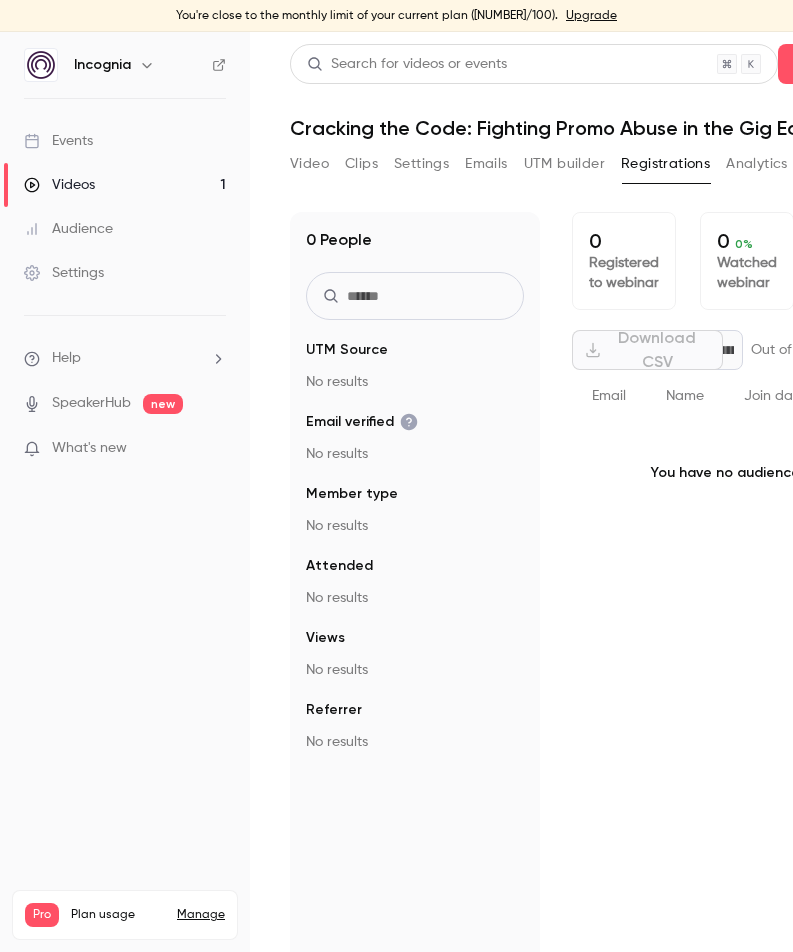 scroll, scrollTop: 0, scrollLeft: 116, axis: horizontal 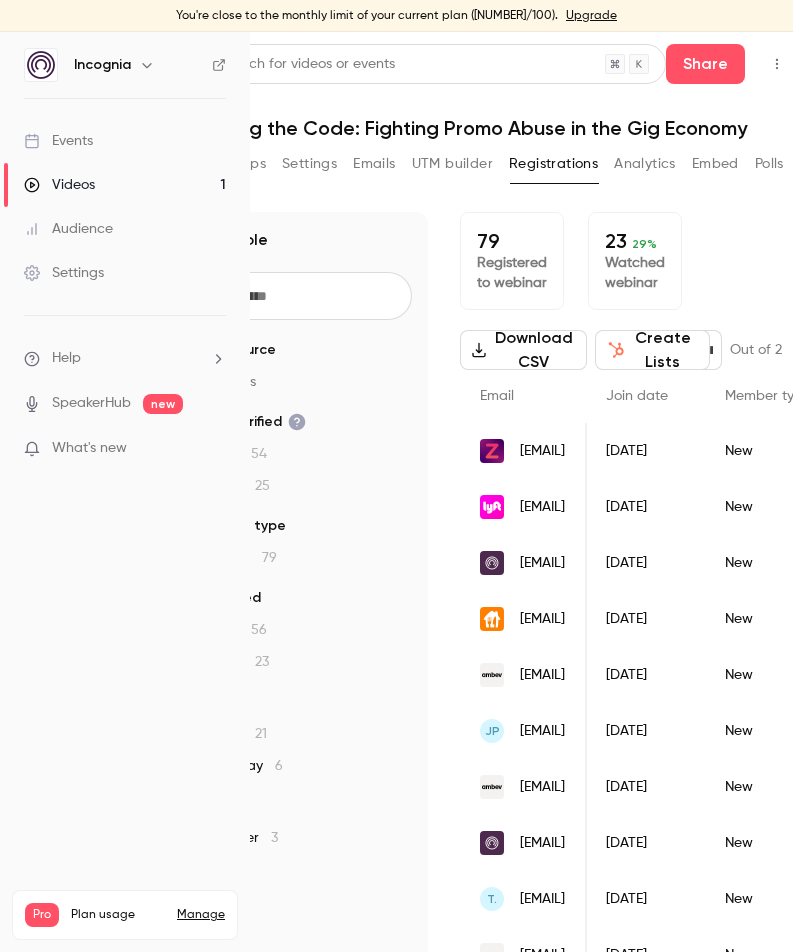 click on "Download CSV" at bounding box center (523, 350) 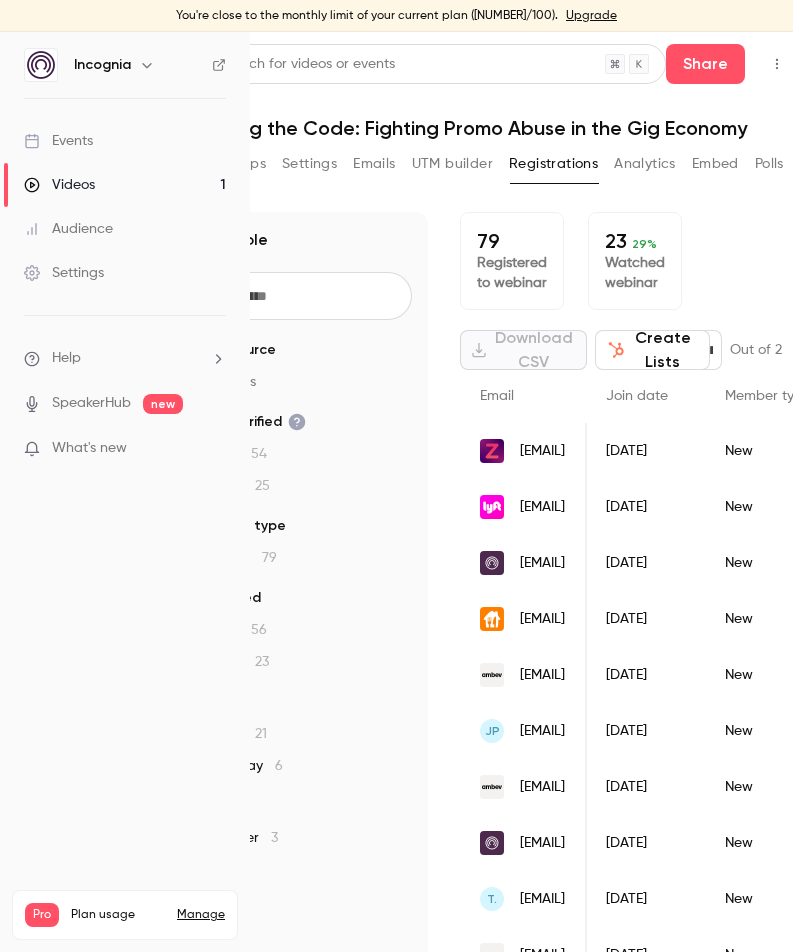 scroll, scrollTop: 0, scrollLeft: 115, axis: horizontal 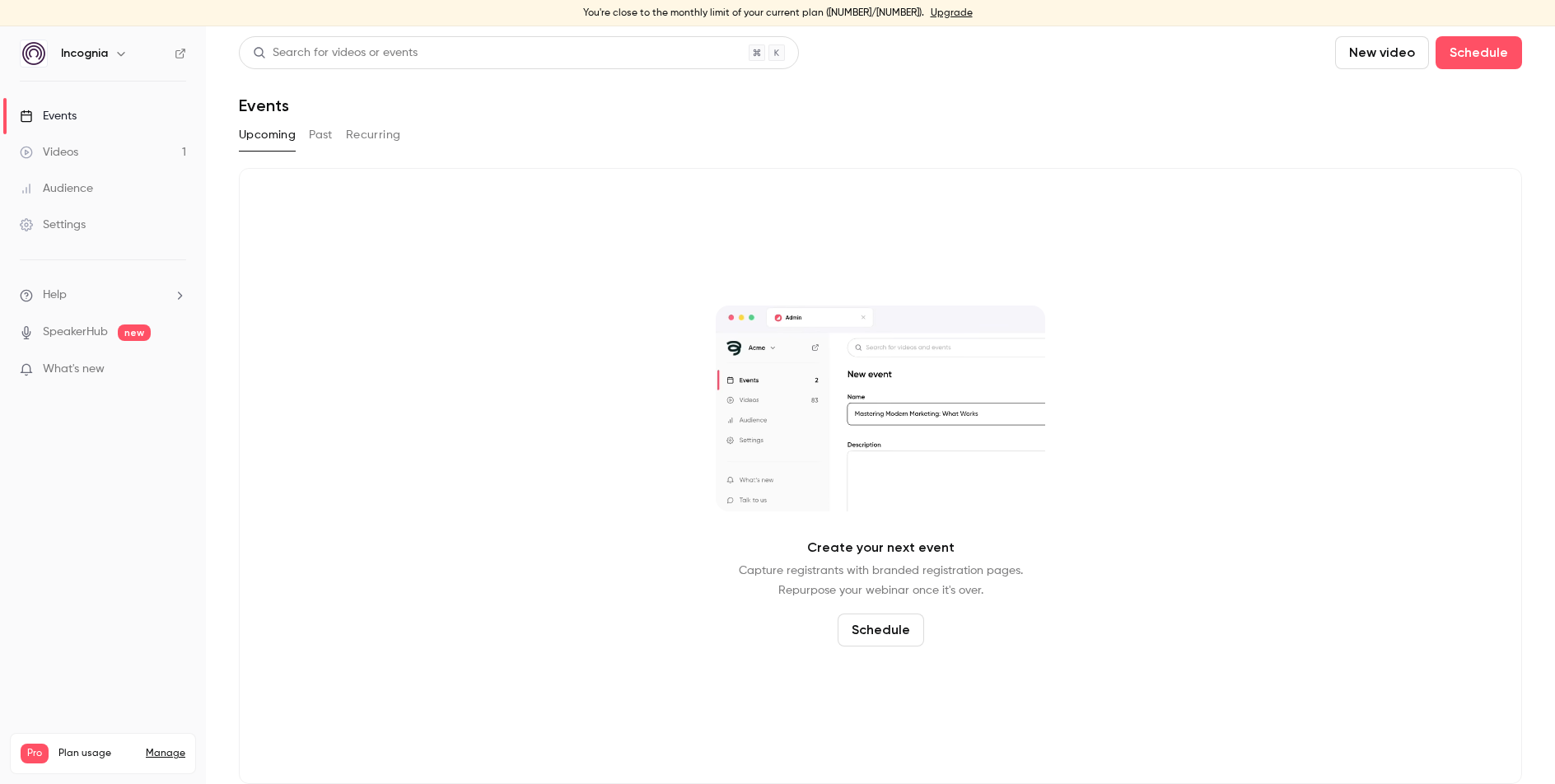 click on "Videos 1" at bounding box center [103, 152] 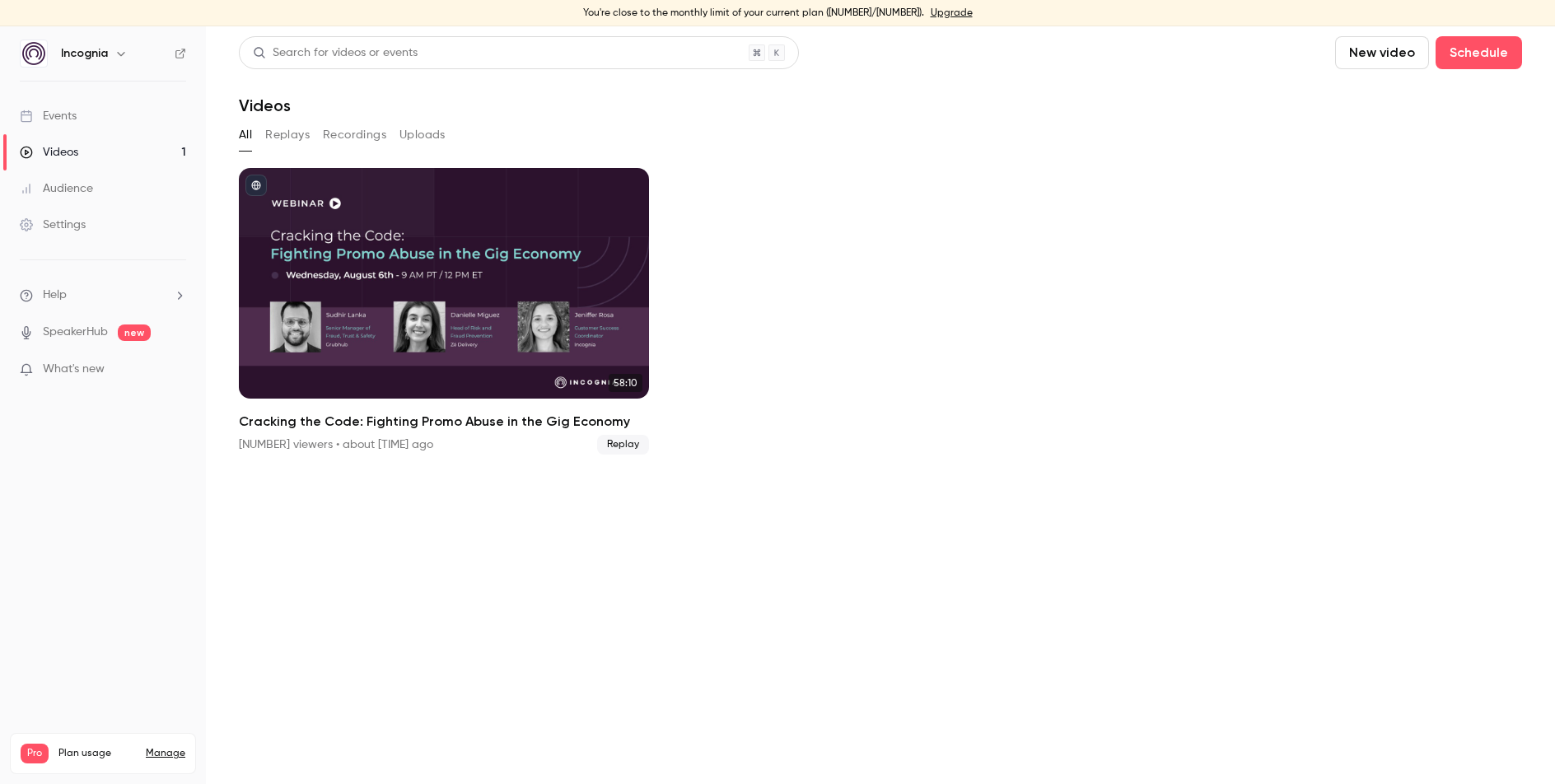 click on "Replays" at bounding box center (287, 135) 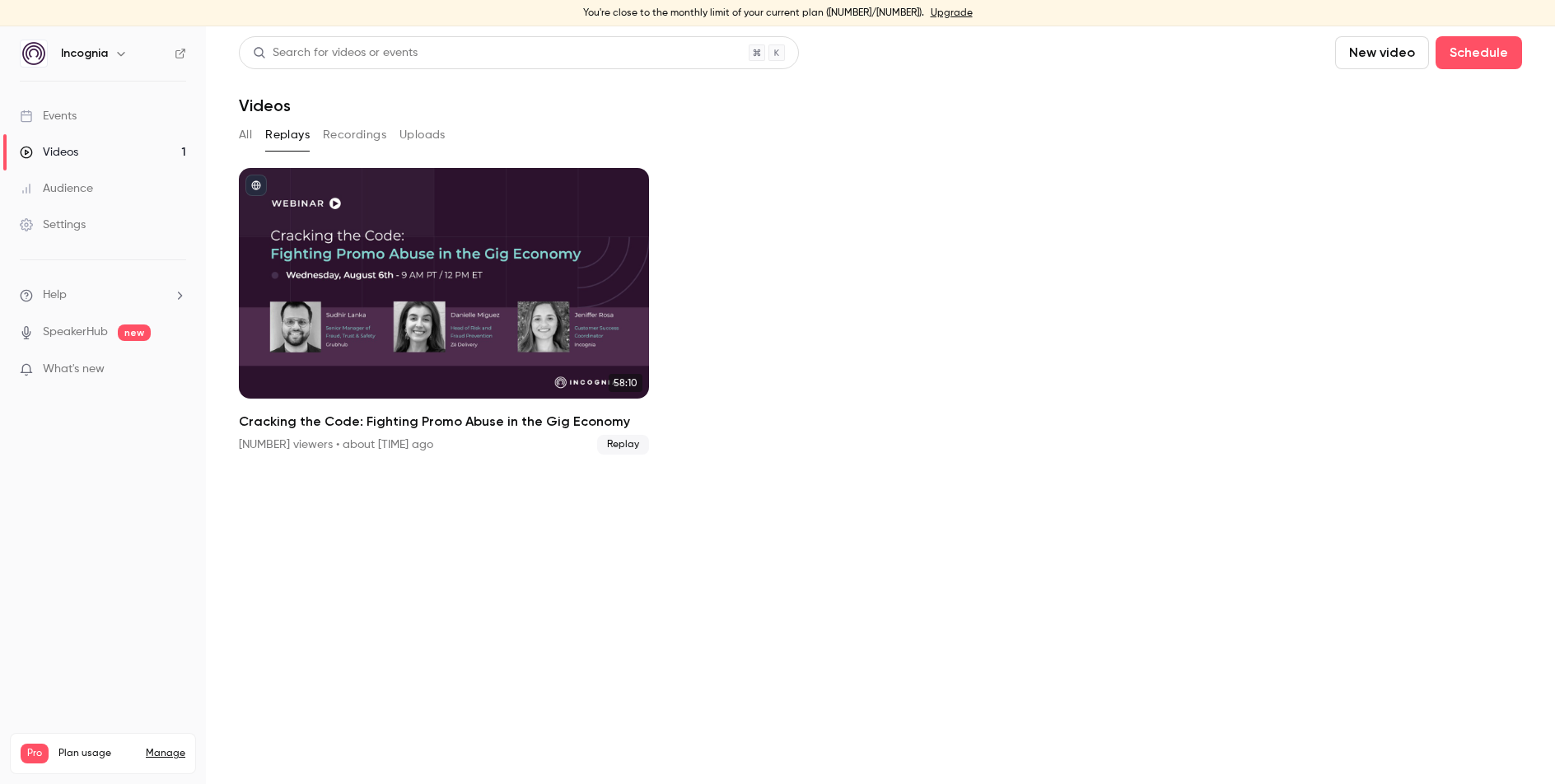 click on "Events" at bounding box center [48, 116] 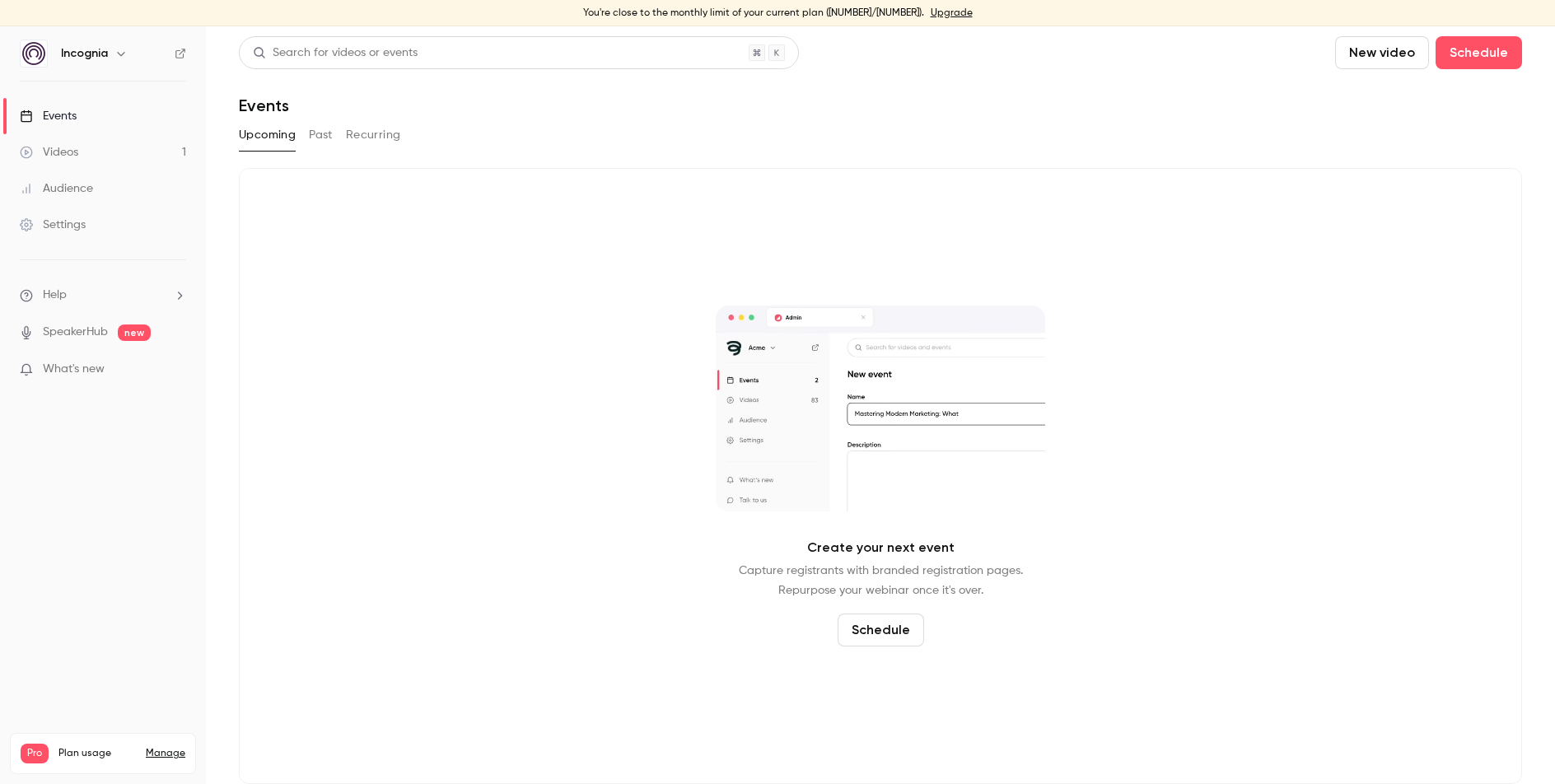 click on "Past" at bounding box center [320, 135] 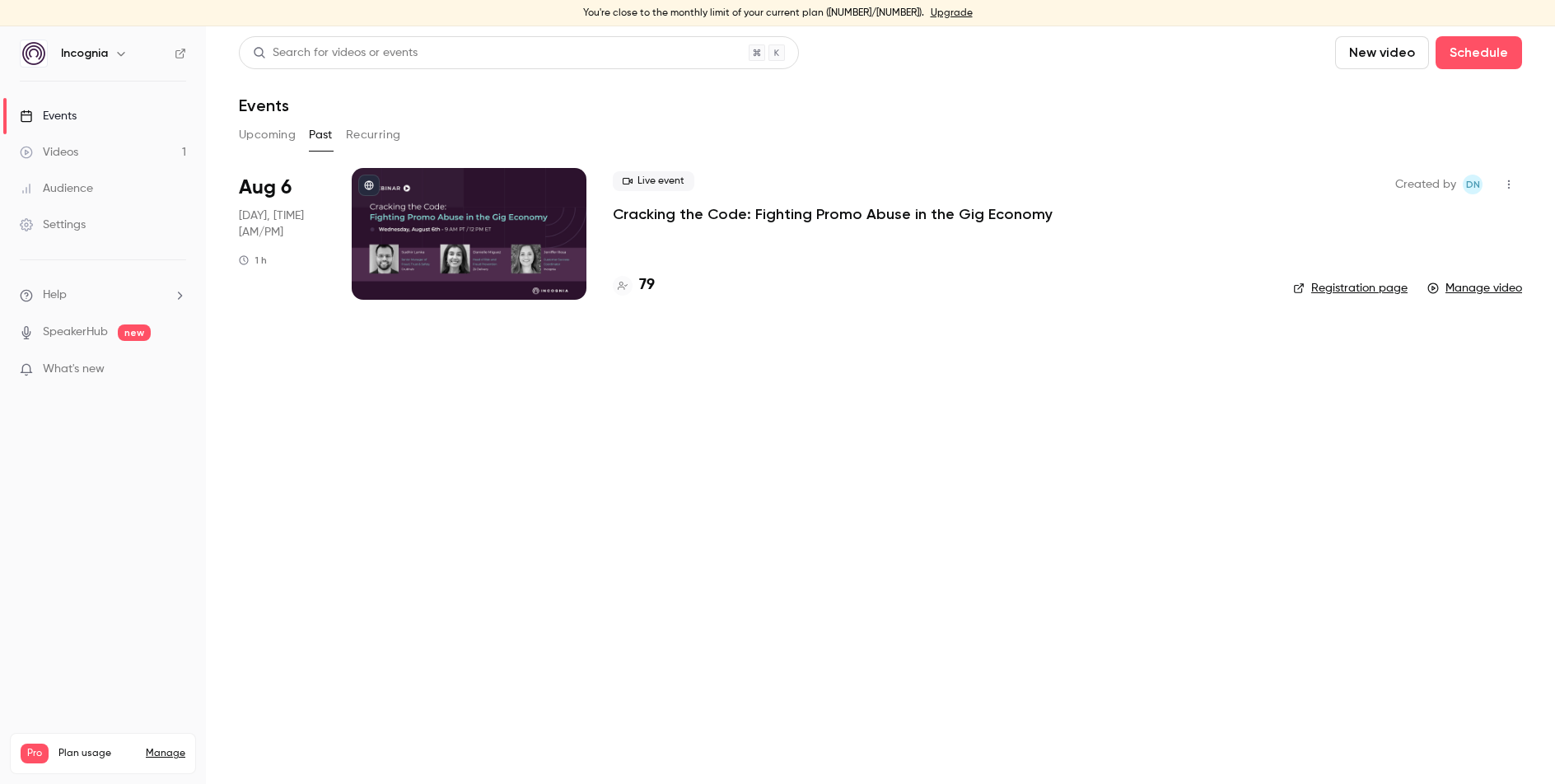 click on "Live event Cracking the Code: Fighting Promo Abuse in the Gig Economy 79" at bounding box center [940, 234] 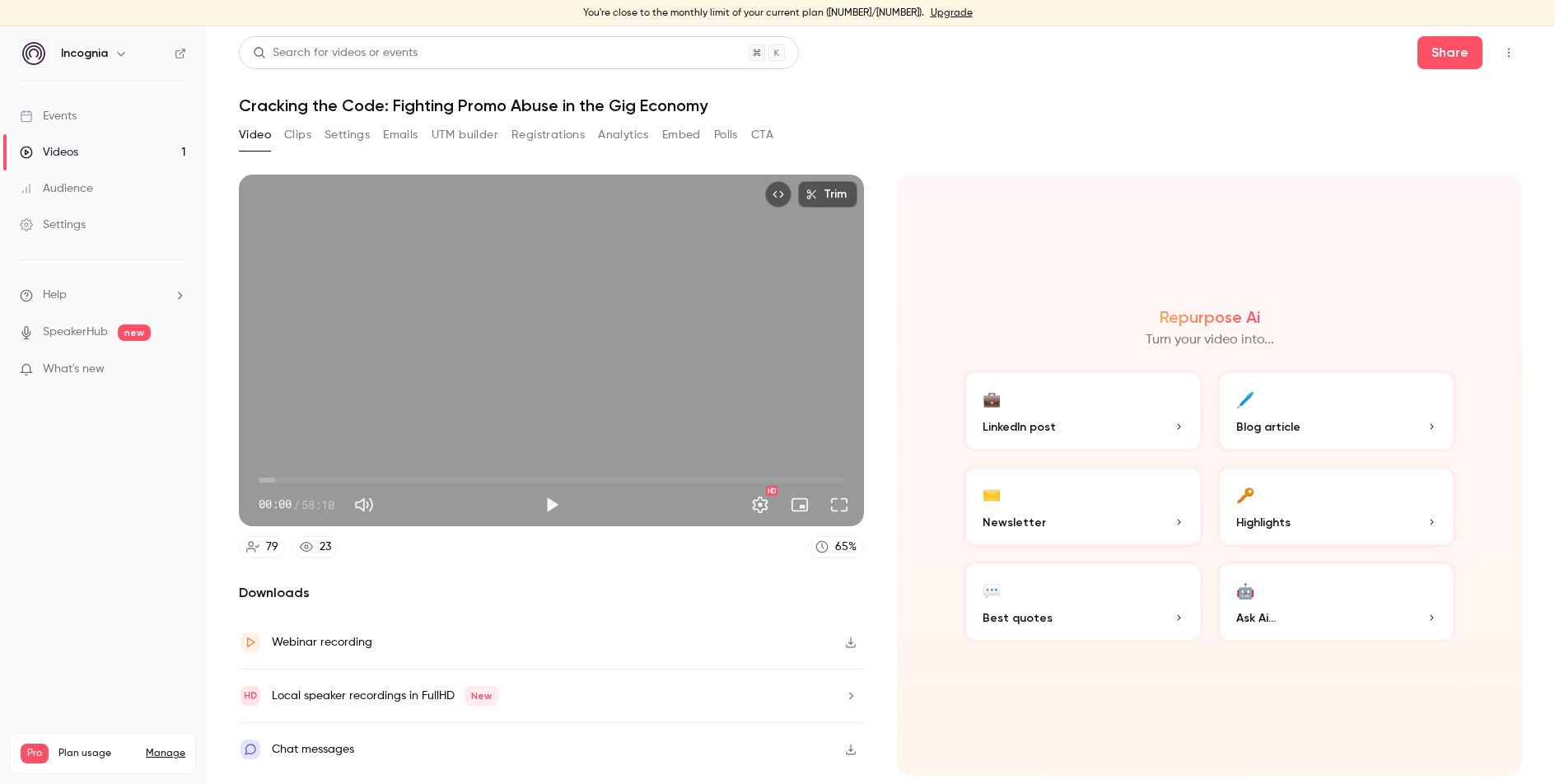 click on "Analytics" at bounding box center [623, 135] 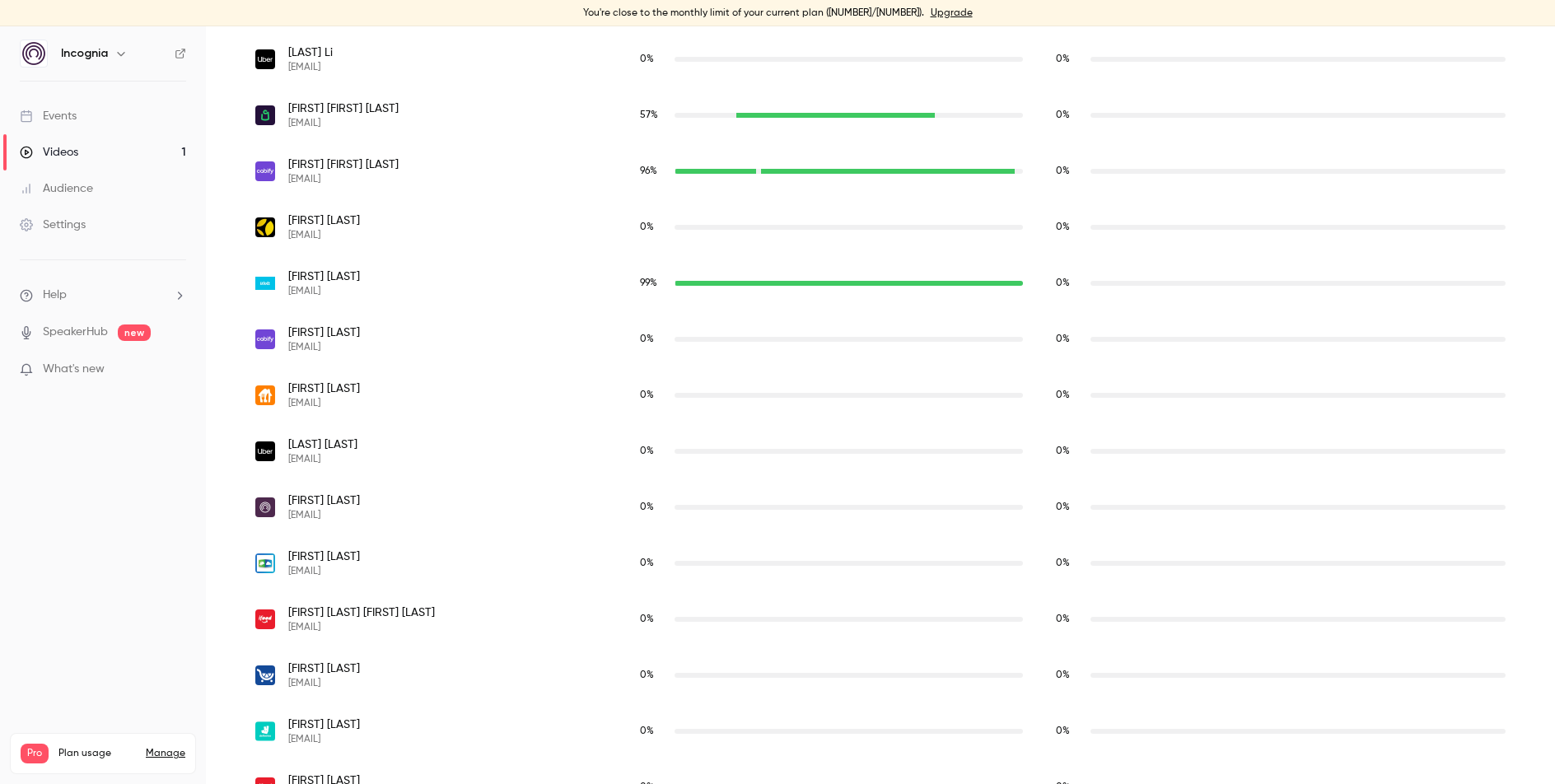 scroll, scrollTop: 2877, scrollLeft: 0, axis: vertical 